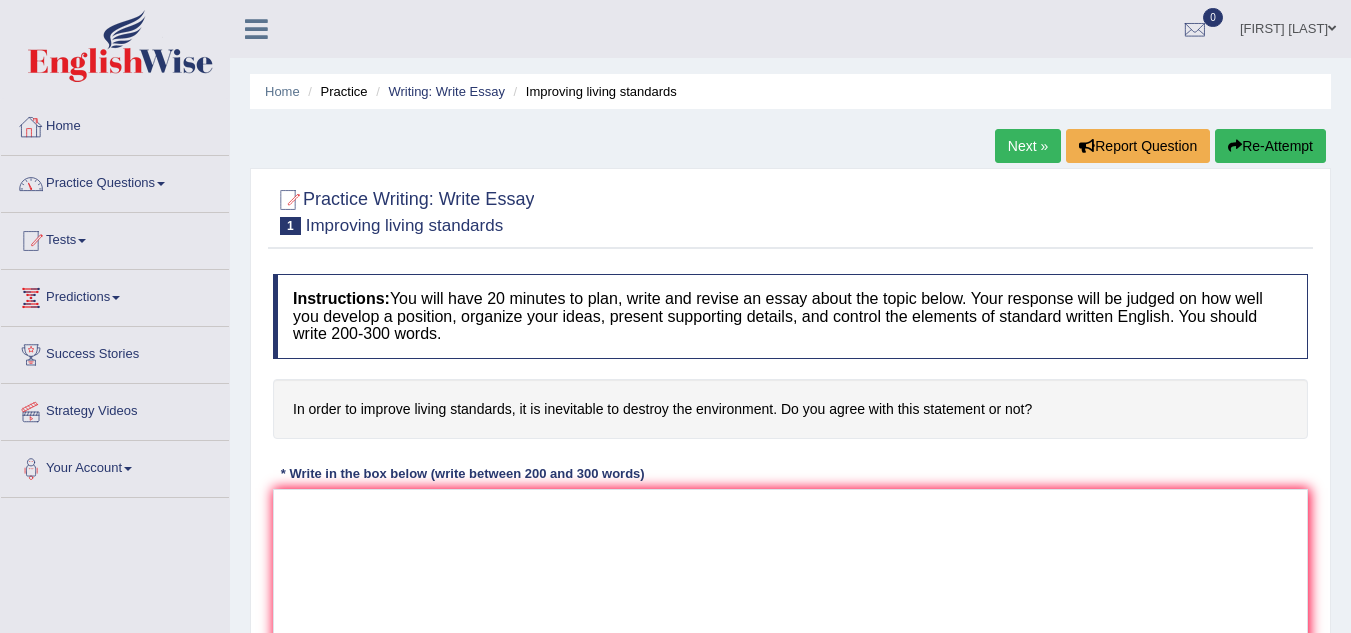 scroll, scrollTop: 0, scrollLeft: 0, axis: both 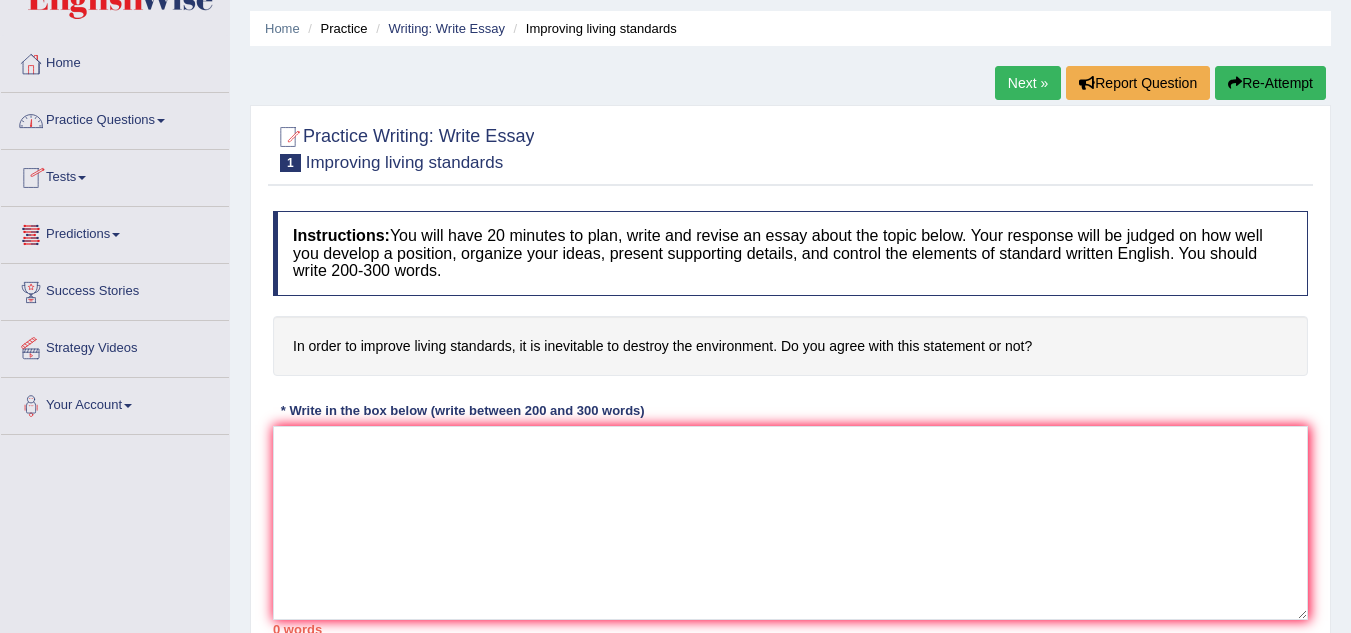 click on "Practice Questions" at bounding box center (115, 118) 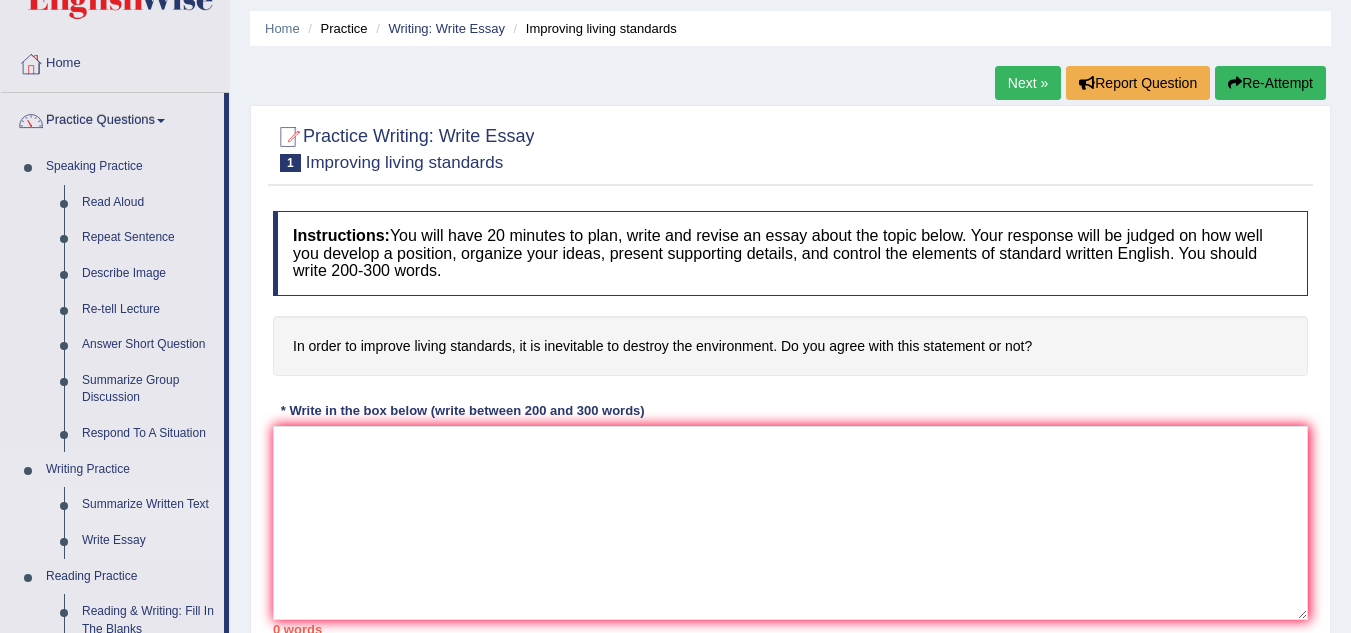 click on "Summarize Written Text" at bounding box center (148, 505) 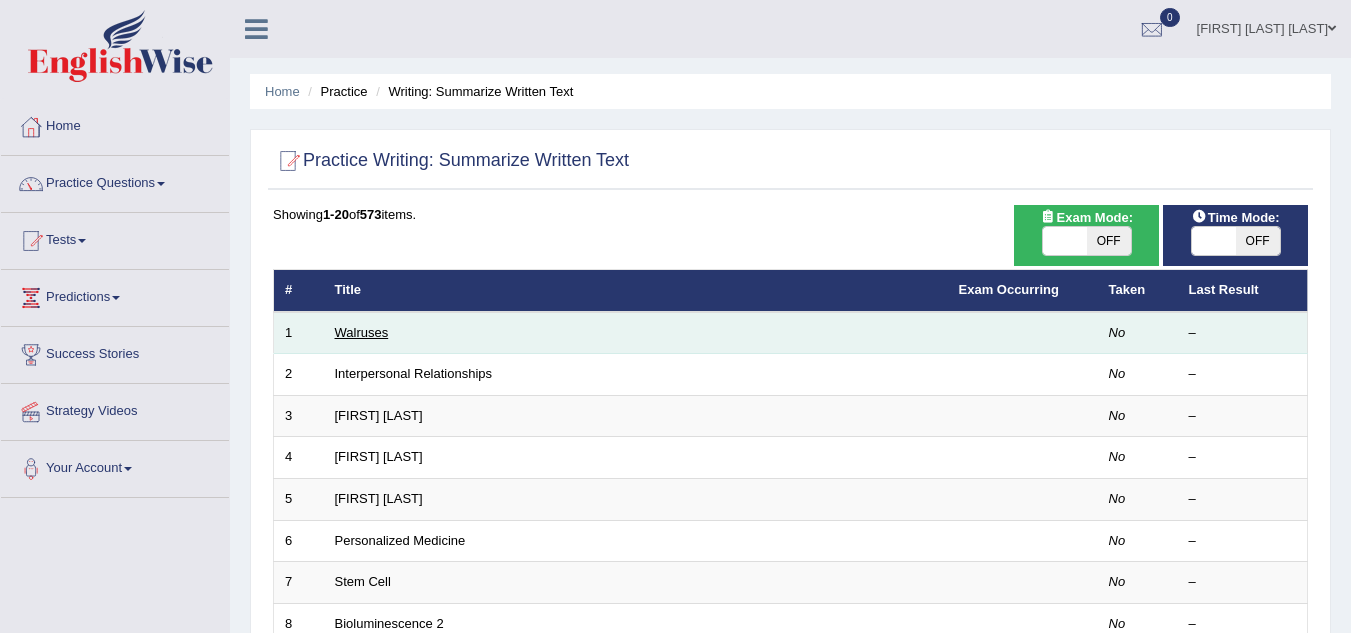 scroll, scrollTop: 0, scrollLeft: 0, axis: both 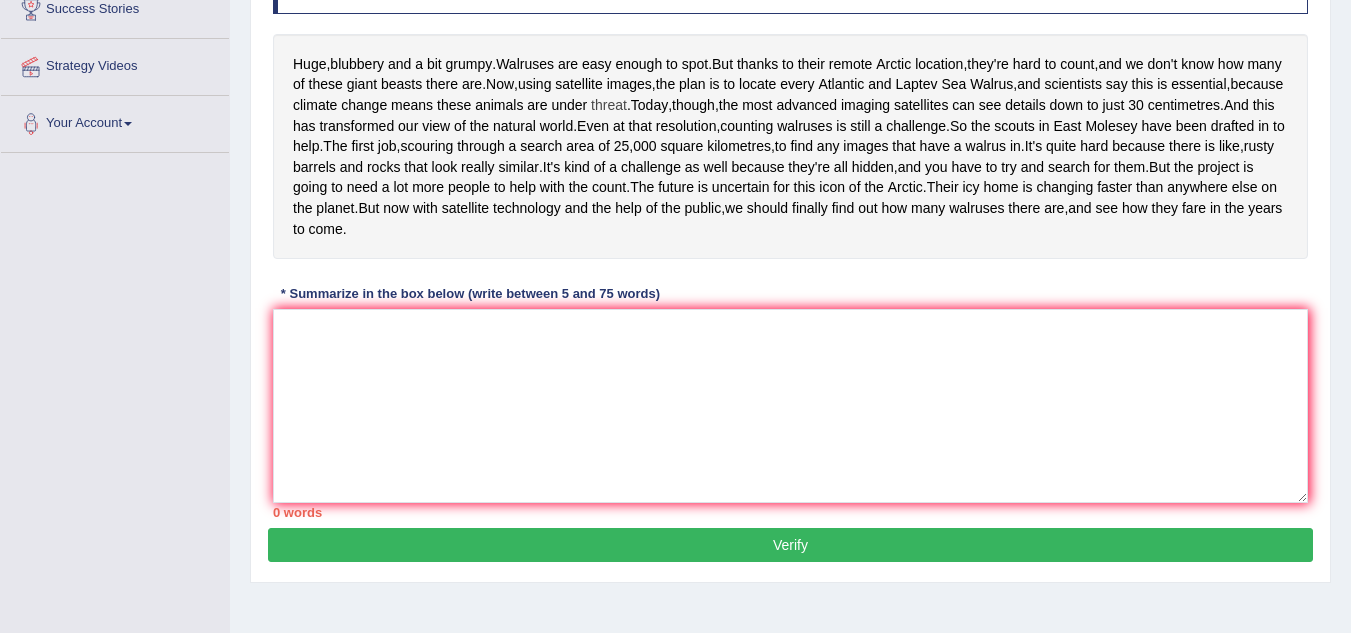 drag, startPoint x: 554, startPoint y: 73, endPoint x: 676, endPoint y: 104, distance: 125.87692 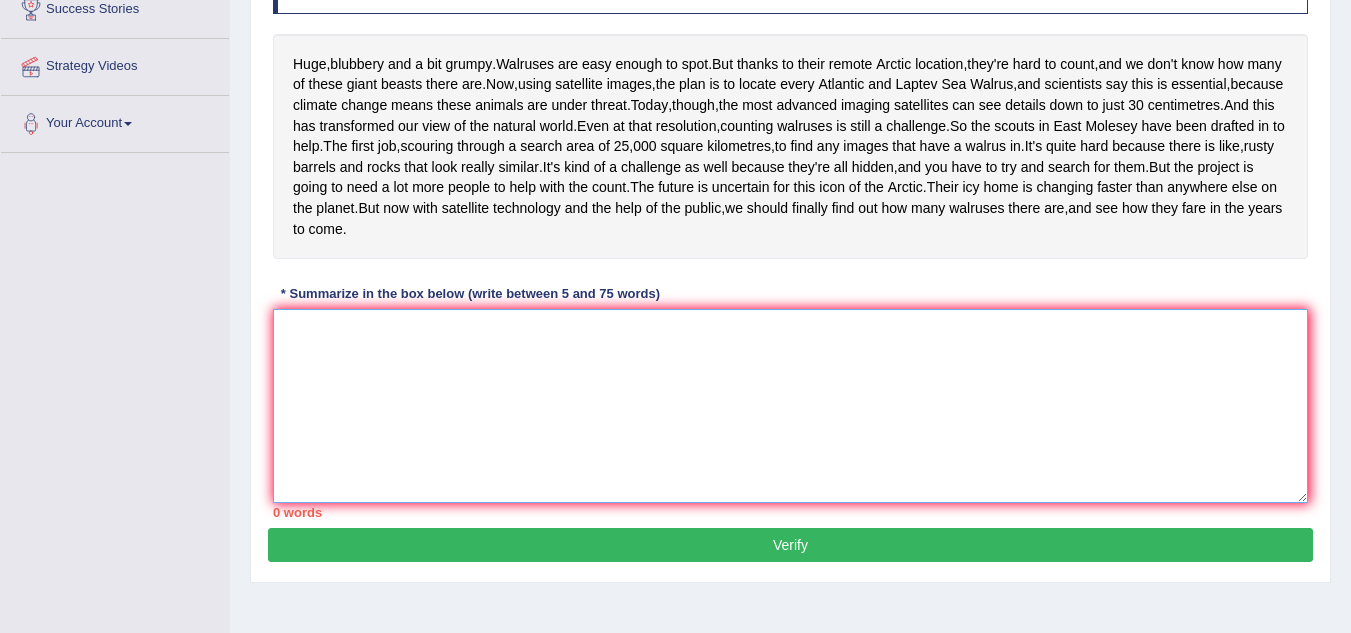click at bounding box center (790, 406) 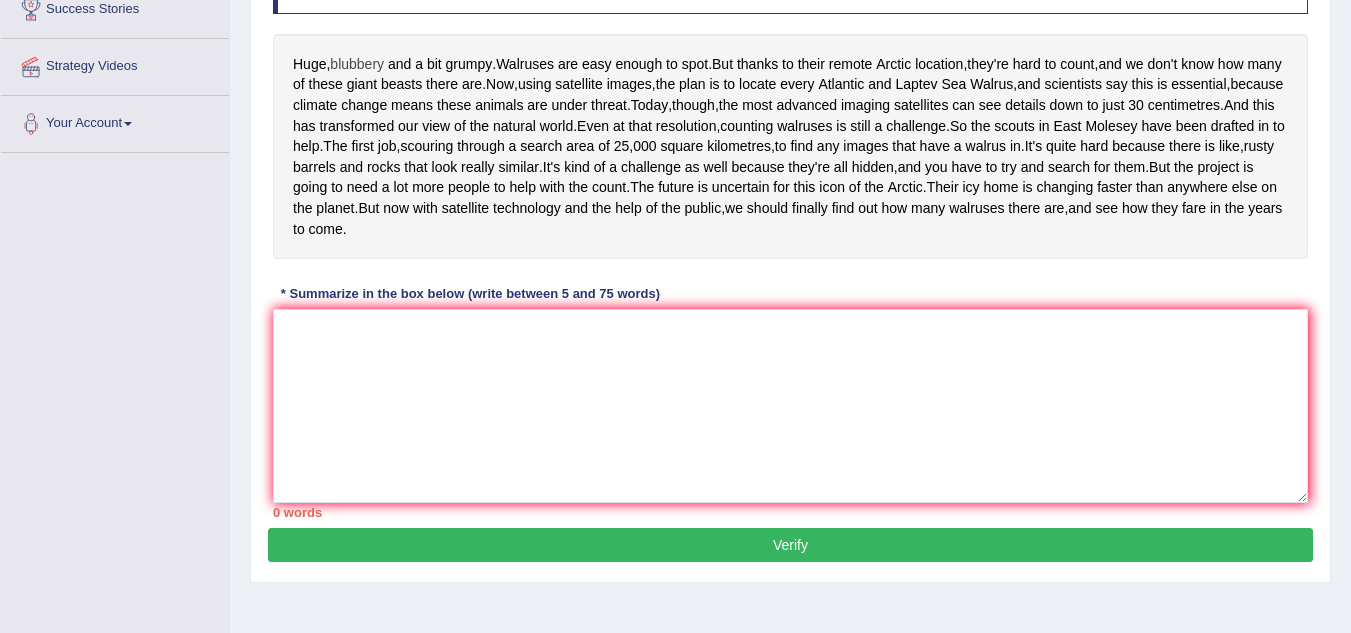 drag, startPoint x: 257, startPoint y: 47, endPoint x: 342, endPoint y: 68, distance: 87.555695 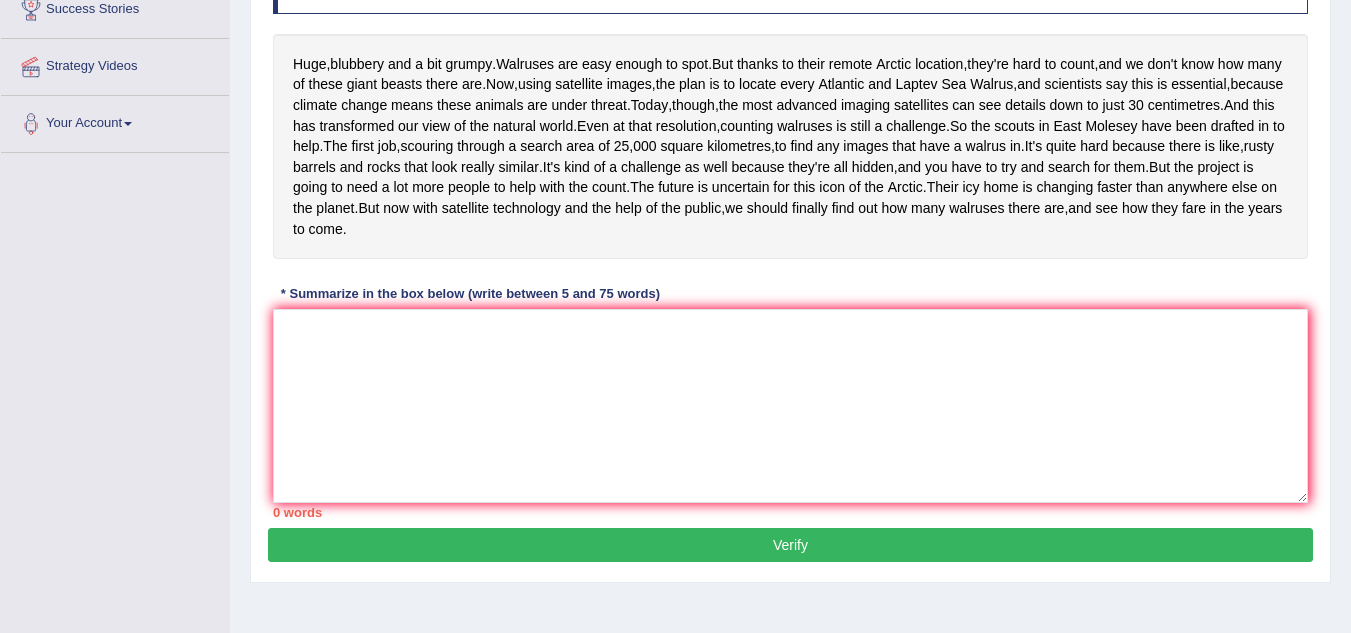 drag, startPoint x: 351, startPoint y: 60, endPoint x: 783, endPoint y: 159, distance: 443.1986 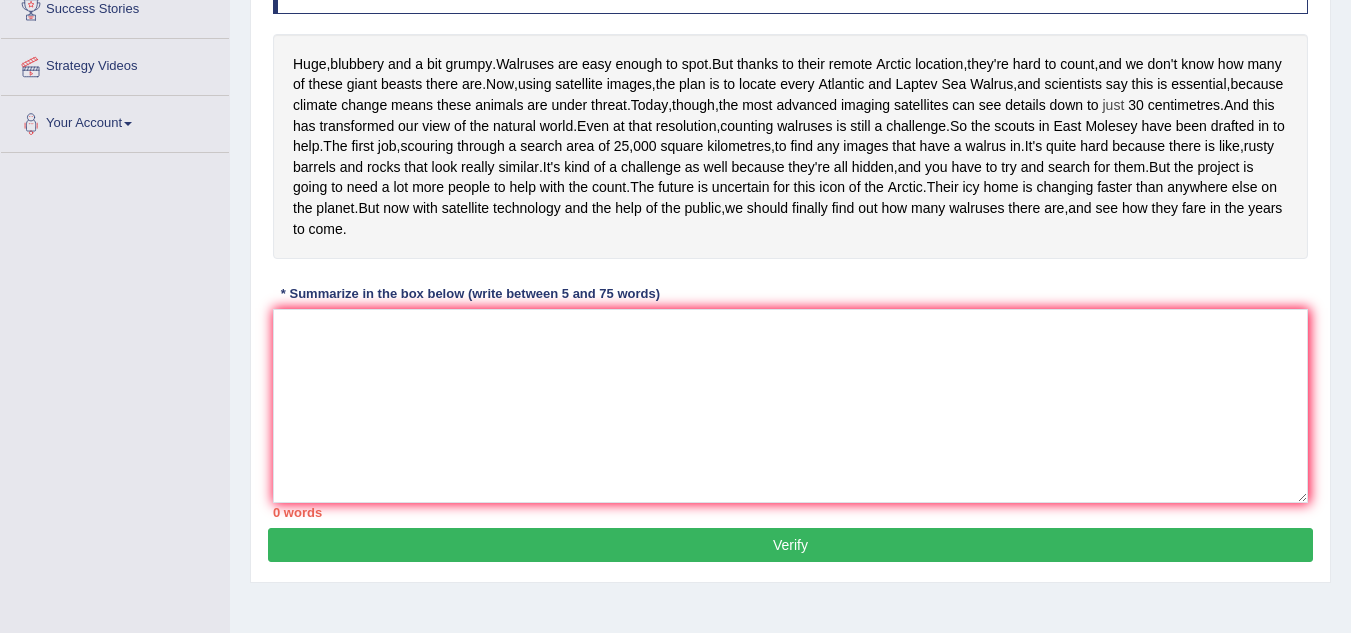 drag, startPoint x: 801, startPoint y: 155, endPoint x: 791, endPoint y: 142, distance: 16.40122 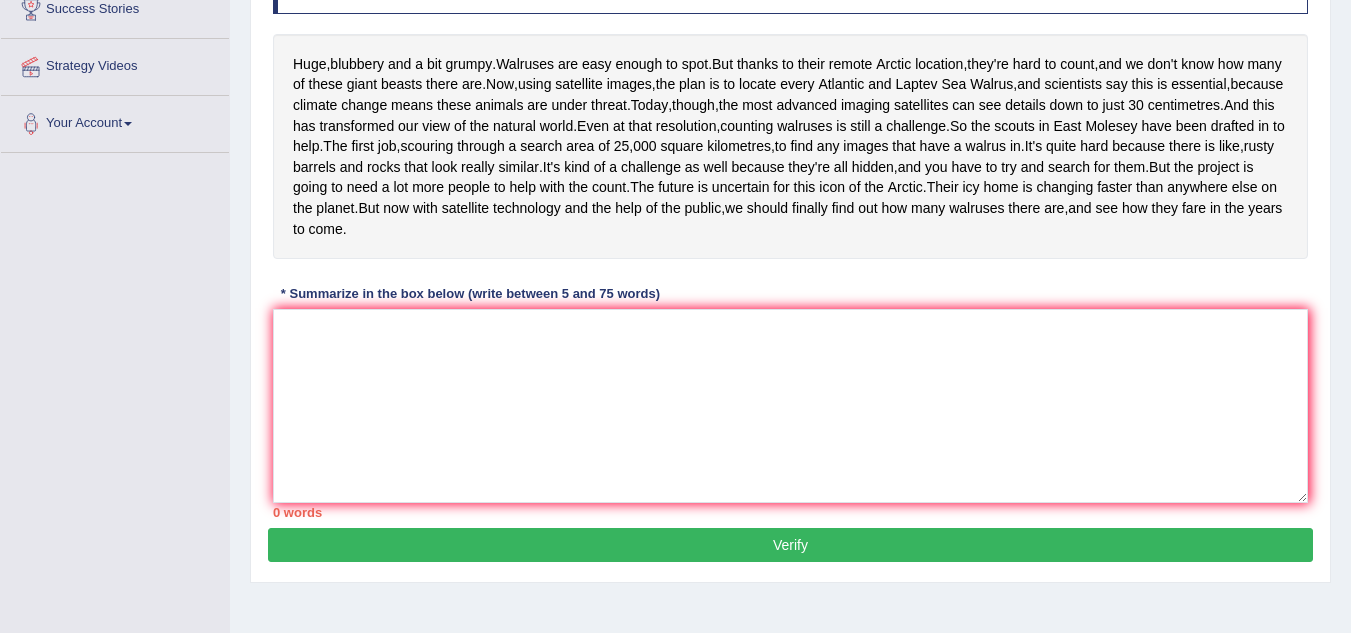 click on "Huge ,  blubbery   and   a   bit   grumpy .  Walruses   are   easy   enough   to   spot .  But   thanks   to   their   remote   Arctic   location ,  they're   hard   to   count ,  and   we   don't   know   how   many   of   these   giant   beasts   there   are .  Now ,  using   satellite   images ,  the   plan   is   to   locate   every   Atlantic   and   Laptev   Sea   Walrus ,  and   scientists   say   this   is   essential ,  because   climate   change   means   these   animals   are   under   threat .
Today ,  though ,  the   most   advanced   imaging   satellites   can   see   details   down   to   just   30   centimetres .  And   this   has   transformed   our   view   of   the   natural   world .
Even   at   that   resolution ,  counting   walruses   is   still   a   challenge .  So   the   scouts   in   East   Molesey   have   been   drafted   in   to   help .  The   first   job ,  scouring   through   a   search   area   of   25 , 000   square   kilometres ,  to   find   any   images   that     a" at bounding box center (790, 146) 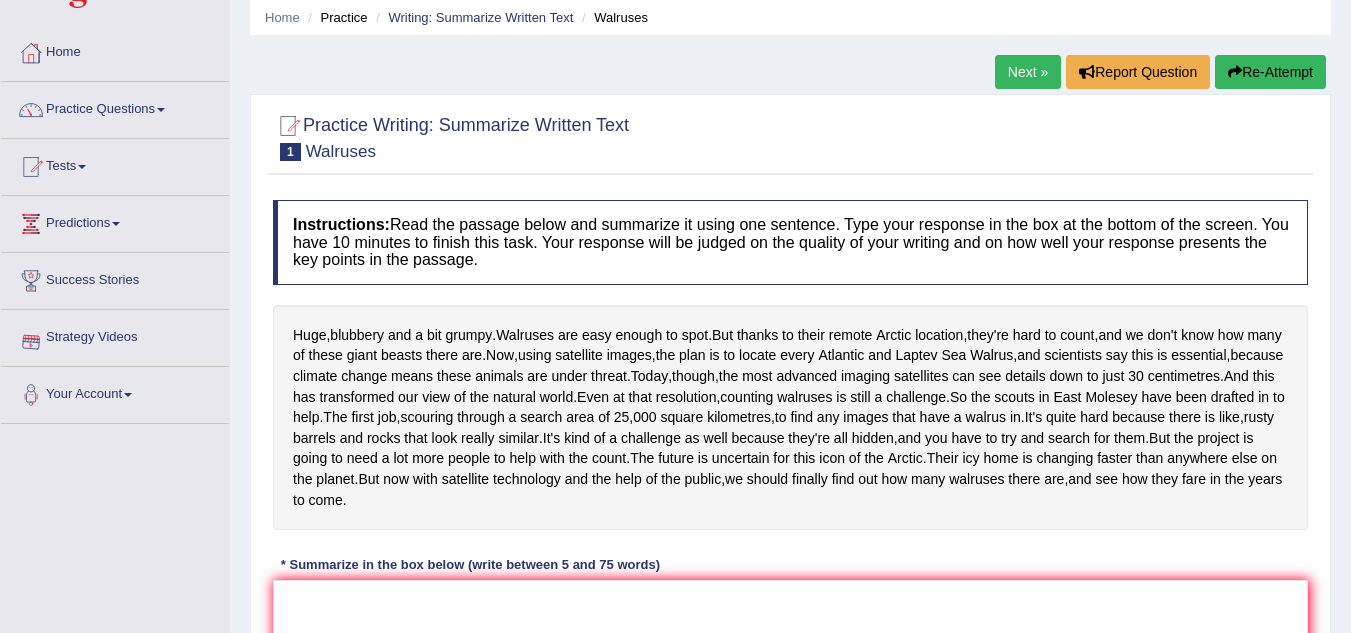 scroll, scrollTop: 100, scrollLeft: 0, axis: vertical 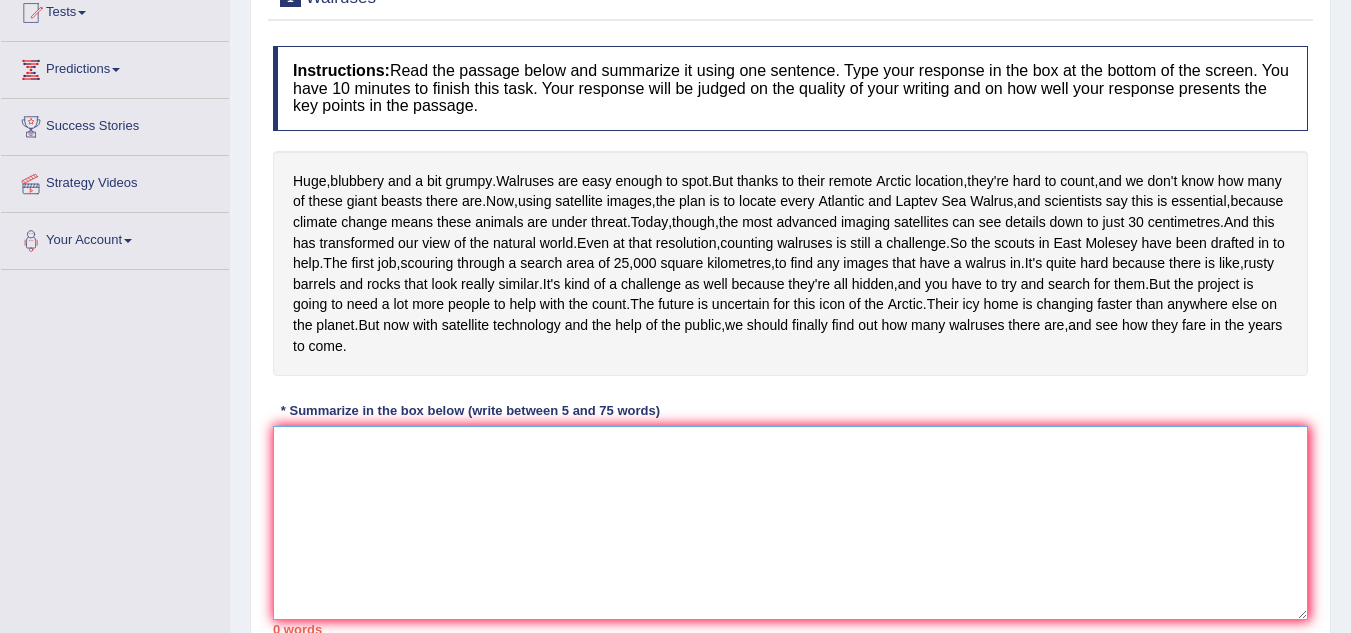 click at bounding box center (790, 523) 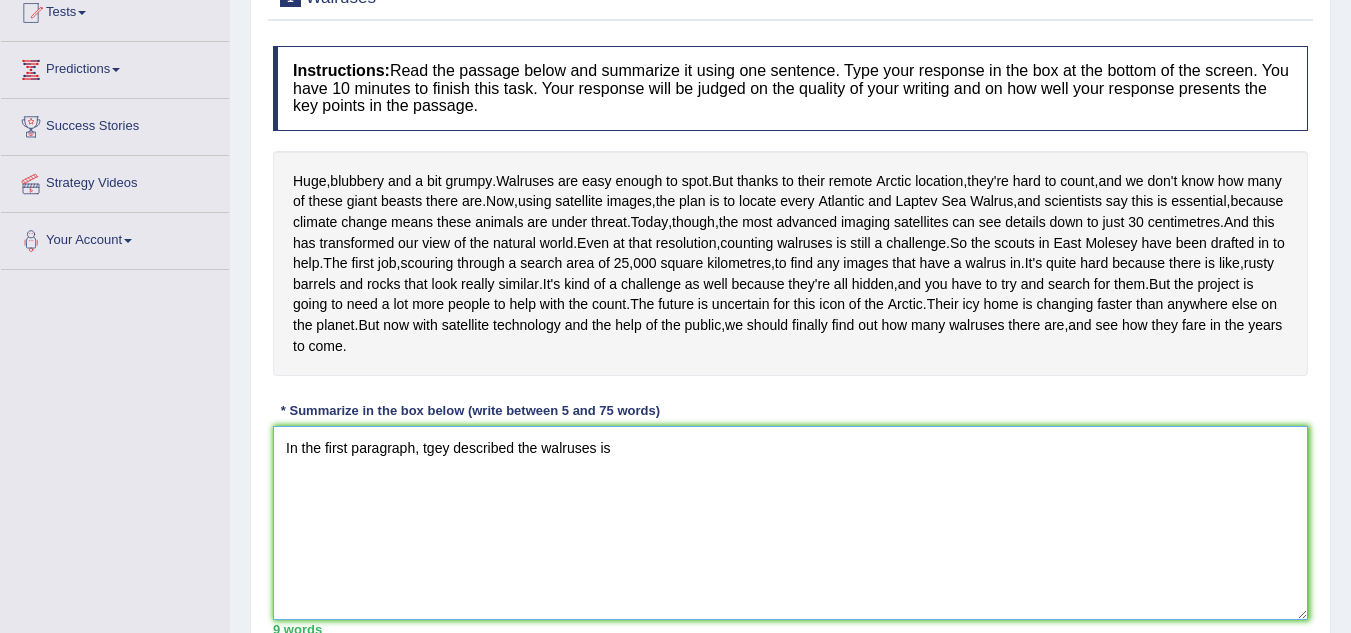 click on "In the first paragraph, tgey described the walruses is" at bounding box center [790, 523] 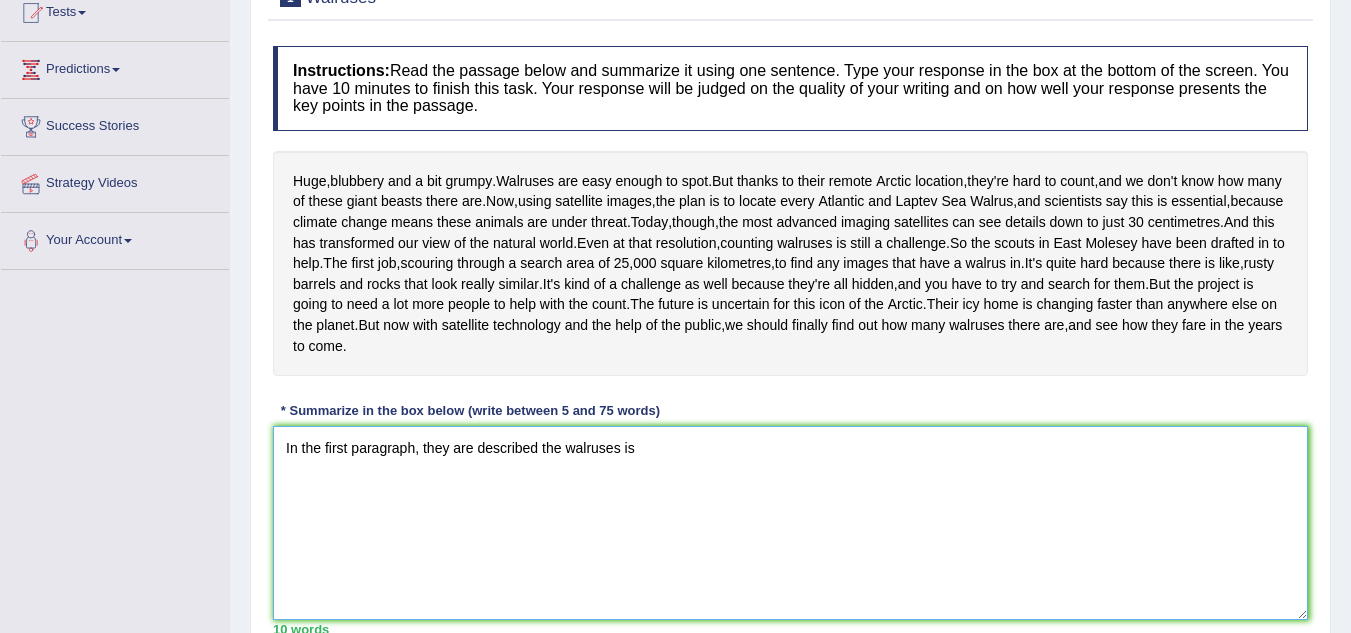 click on "In the first paragraph, they are described the walruses is" at bounding box center [790, 523] 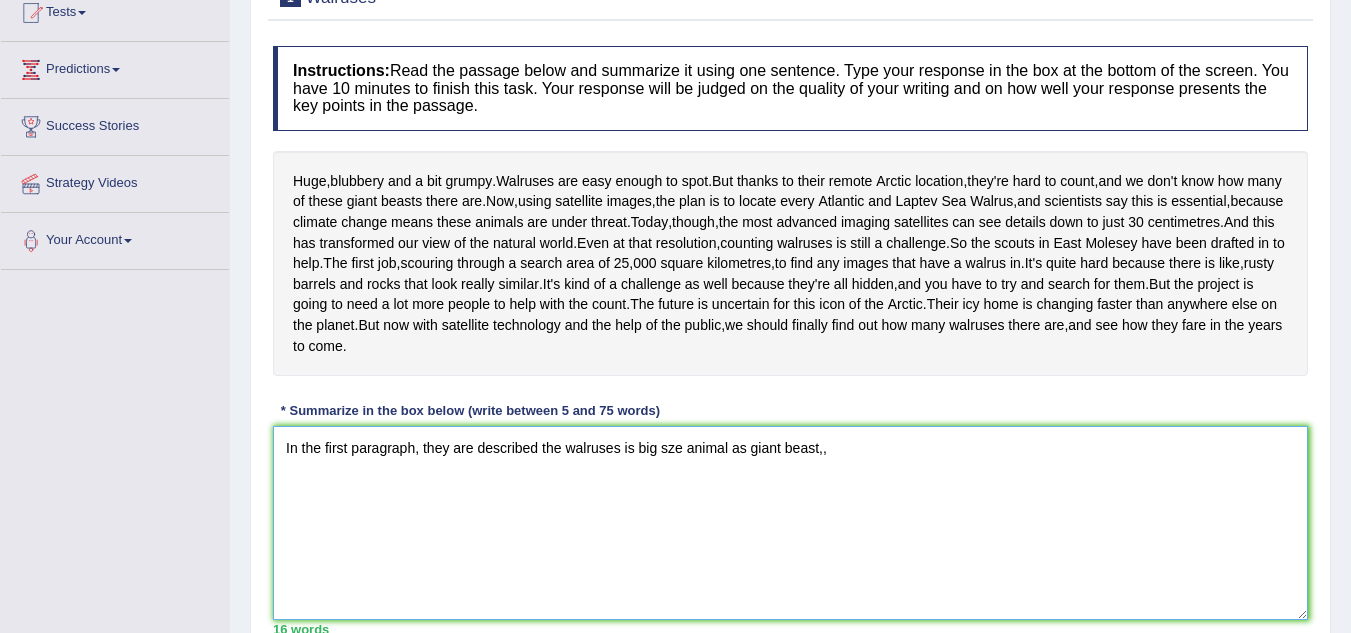 click on "In the first paragraph, they are described the walruses is big sze animal as giant beast,," at bounding box center (790, 523) 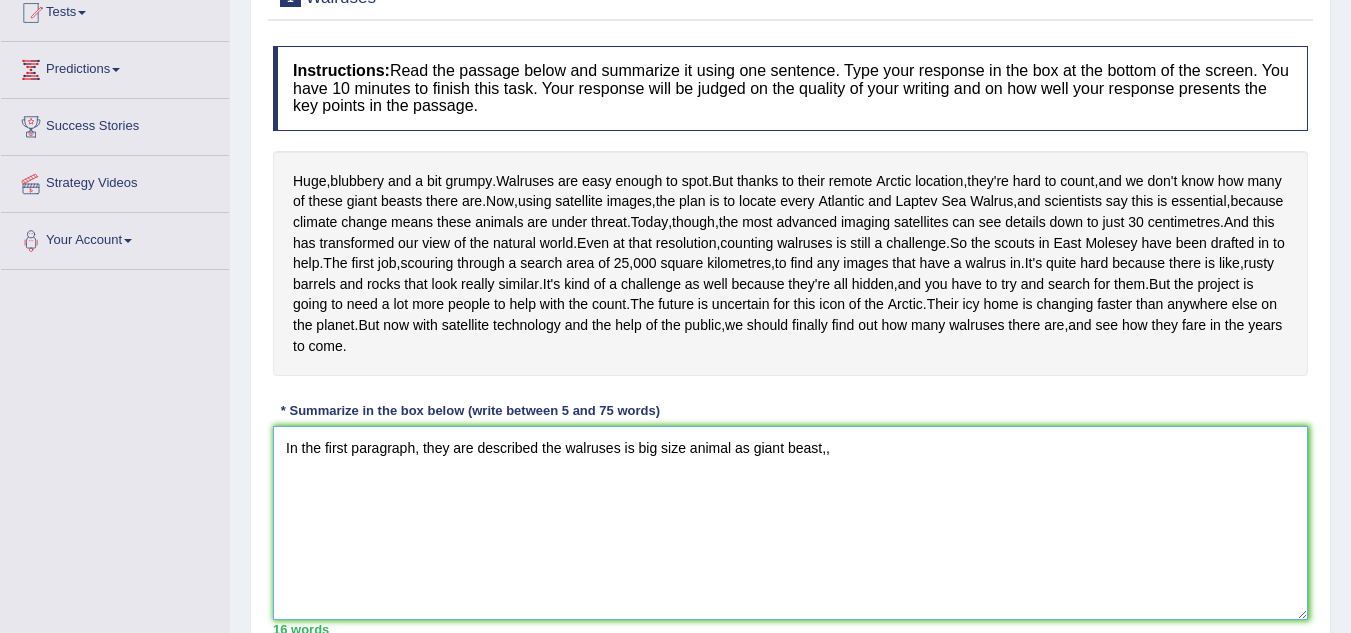 click on "In the first paragraph, they are described the walruses is big size animal as giant beast,," at bounding box center (790, 523) 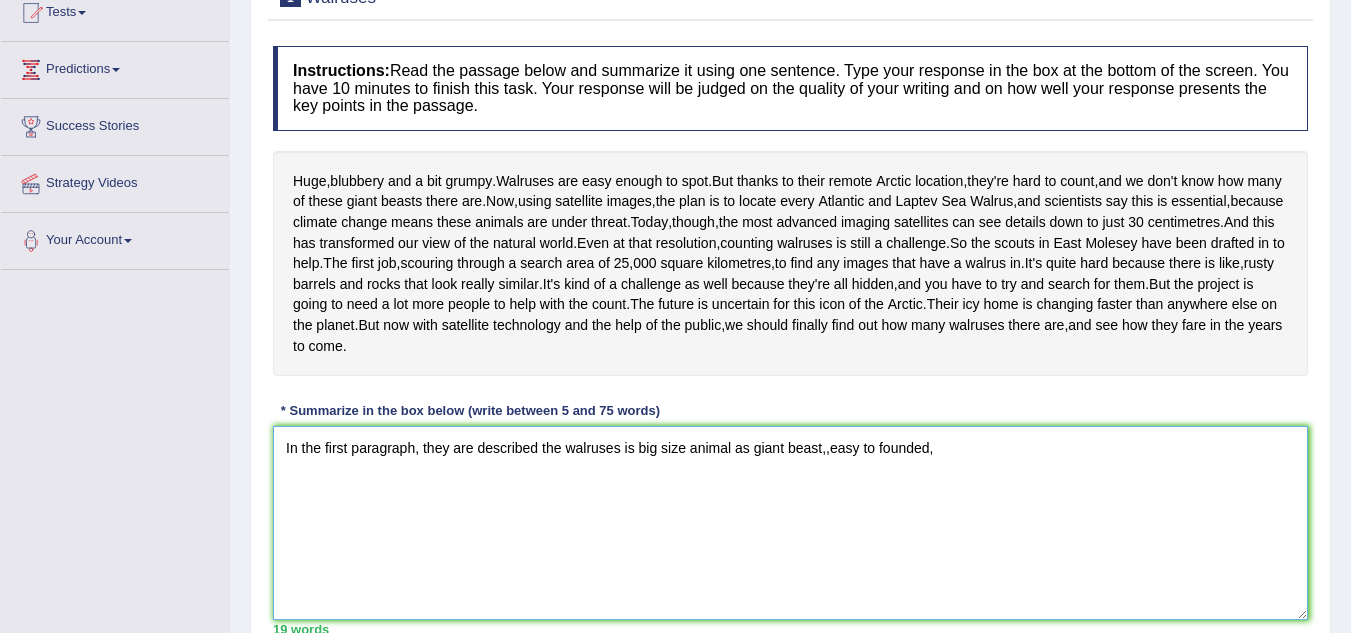 scroll, scrollTop: 442, scrollLeft: 0, axis: vertical 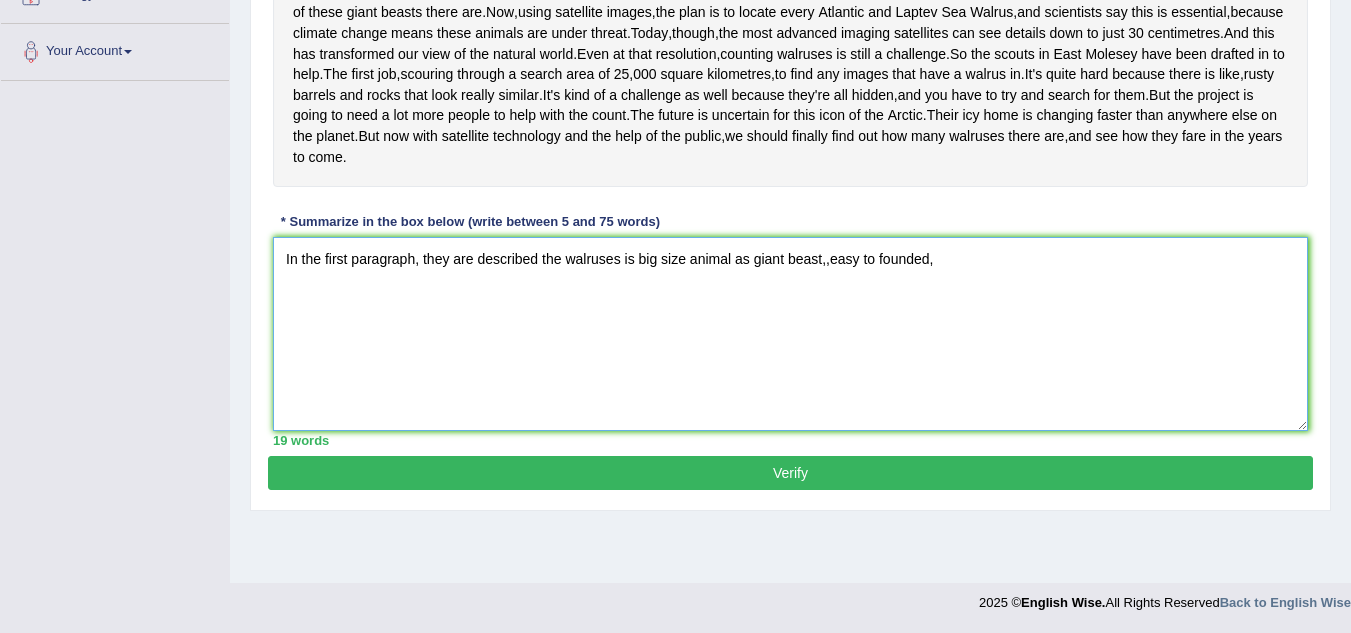 click on "In the first paragraph, they are described the walruses is big size animal as giant beast,,easy to founded," at bounding box center (790, 334) 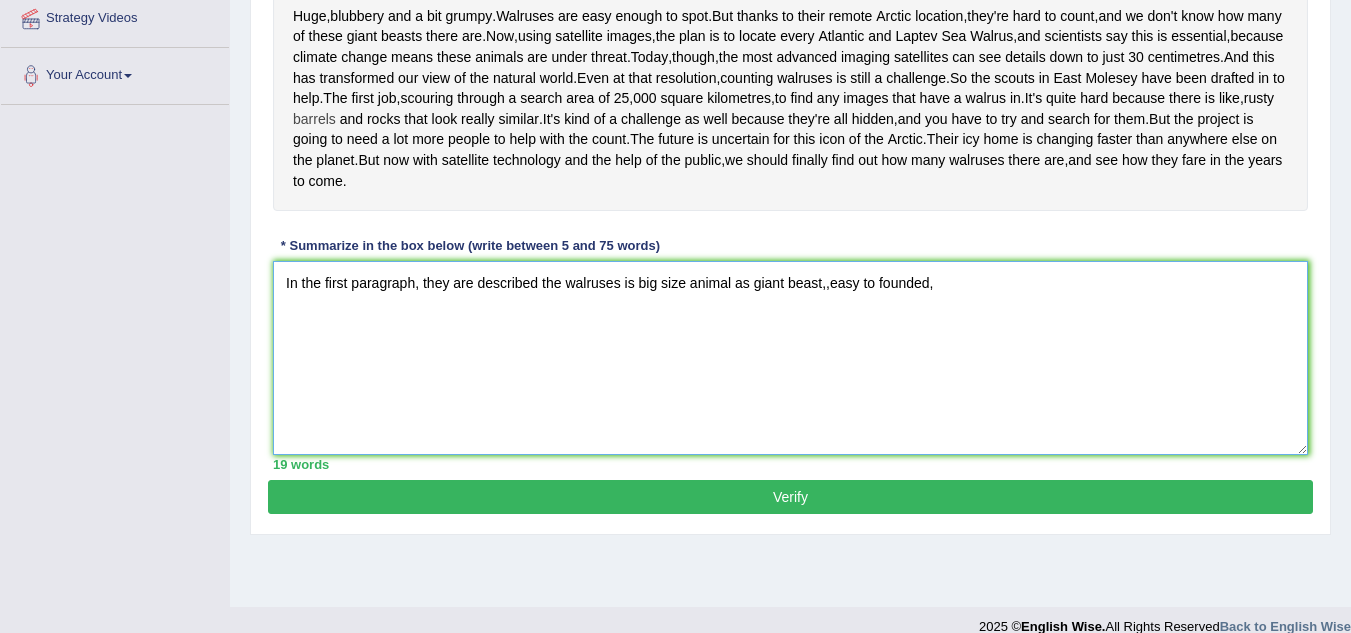scroll, scrollTop: 442, scrollLeft: 0, axis: vertical 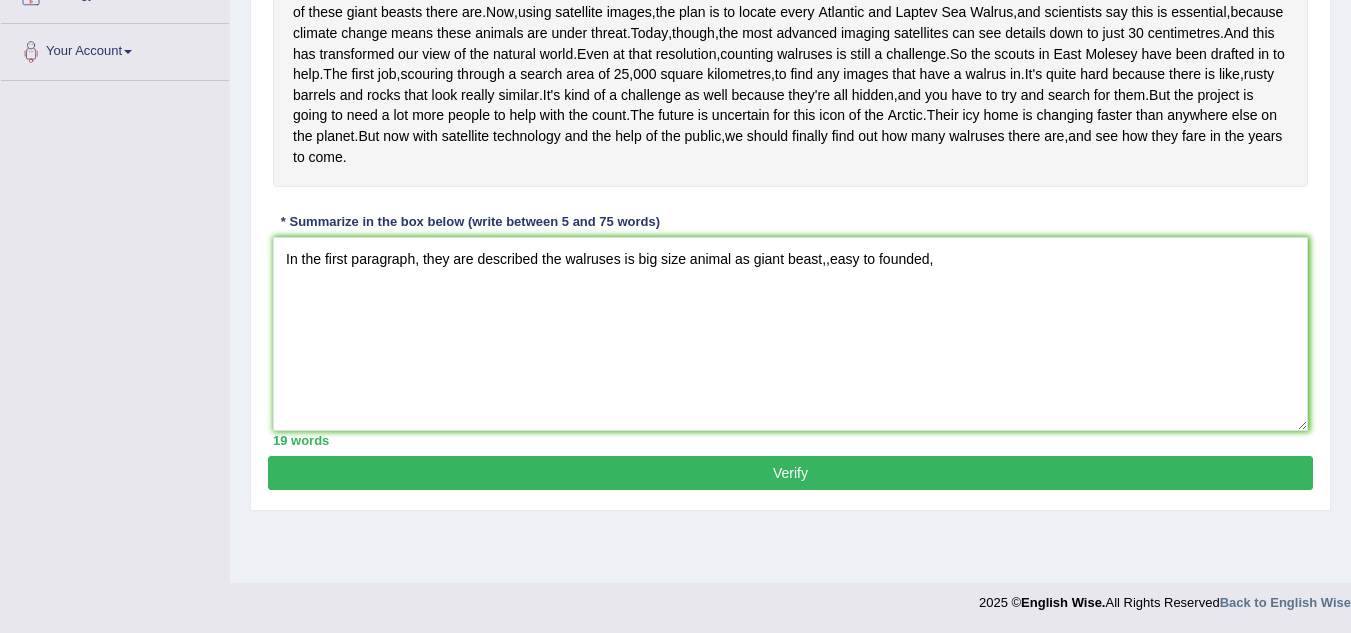 click on "Verify" at bounding box center (790, 473) 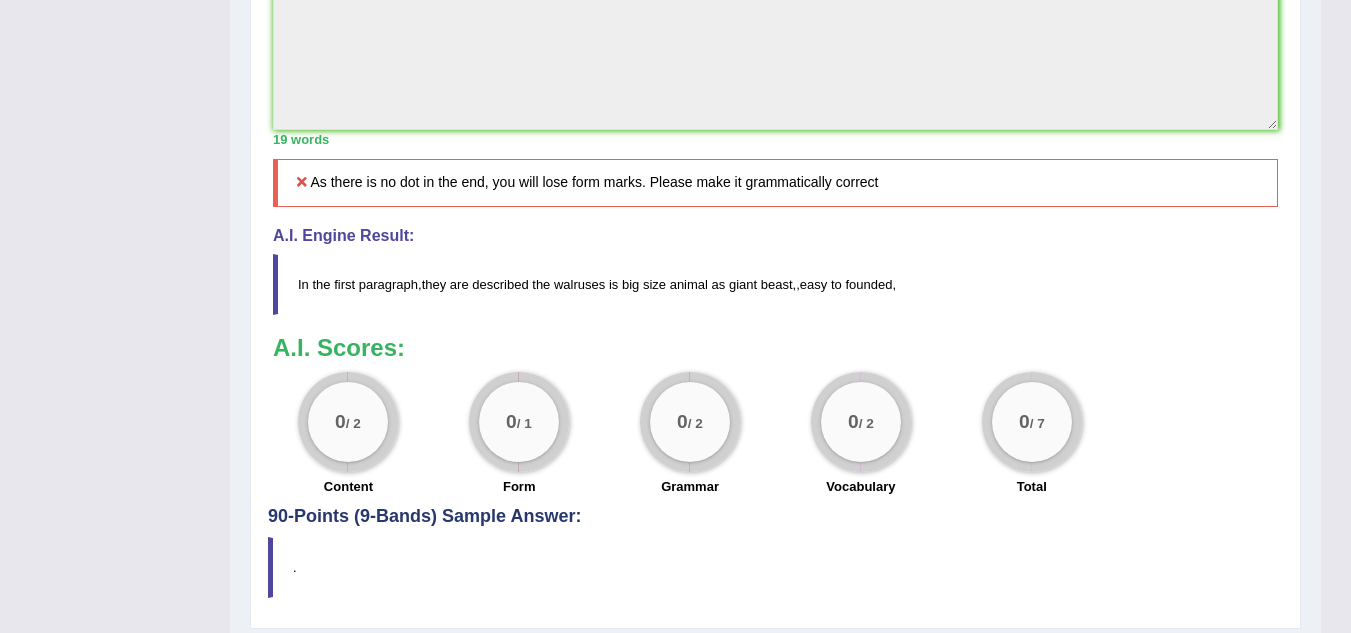 scroll, scrollTop: 691, scrollLeft: 0, axis: vertical 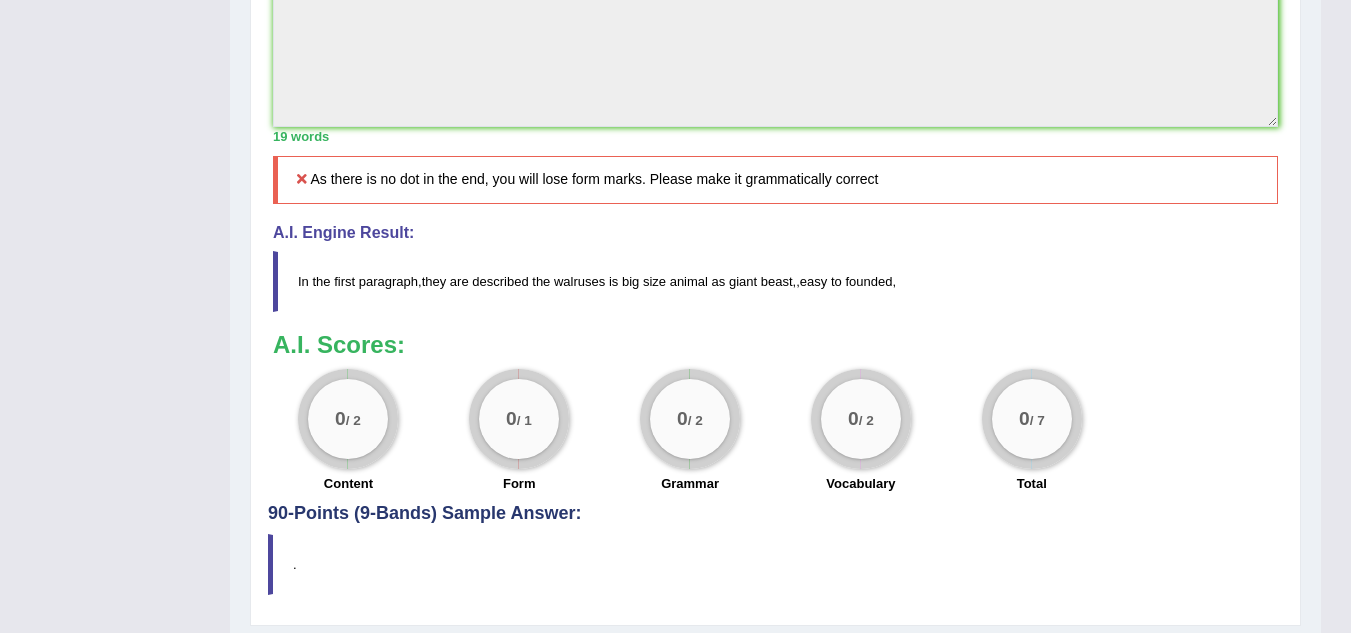 drag, startPoint x: 1318, startPoint y: 462, endPoint x: 1309, endPoint y: 486, distance: 25.632011 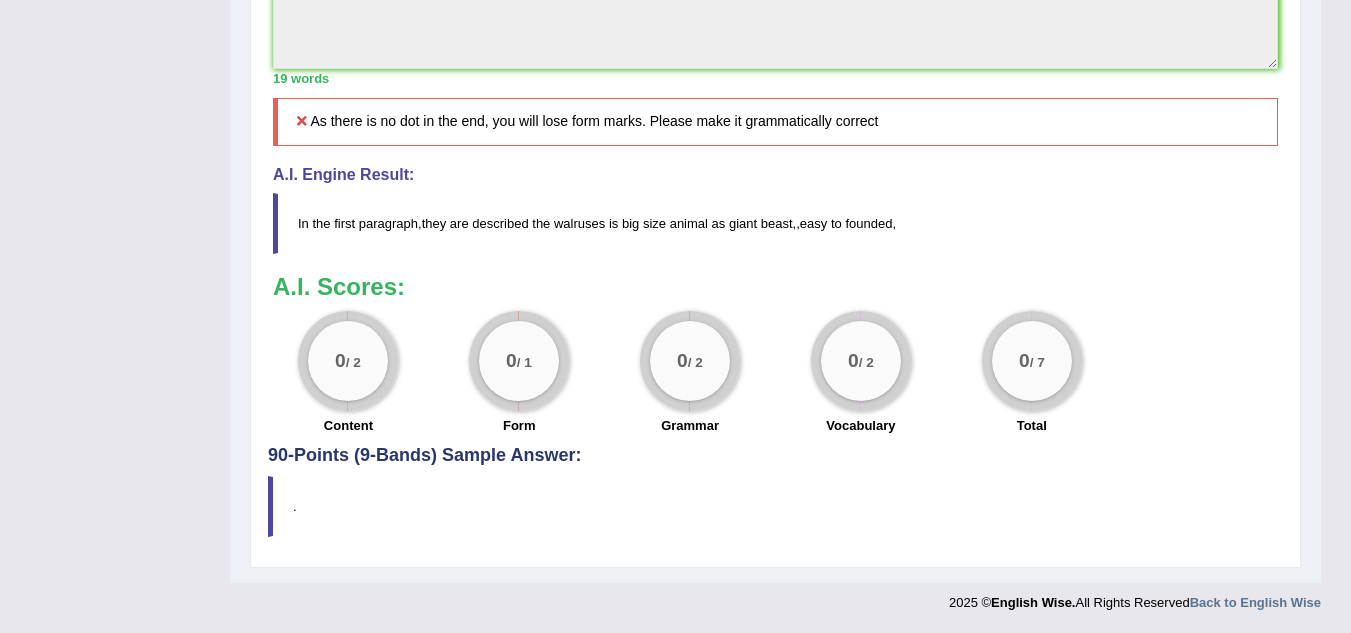 scroll, scrollTop: 831, scrollLeft: 0, axis: vertical 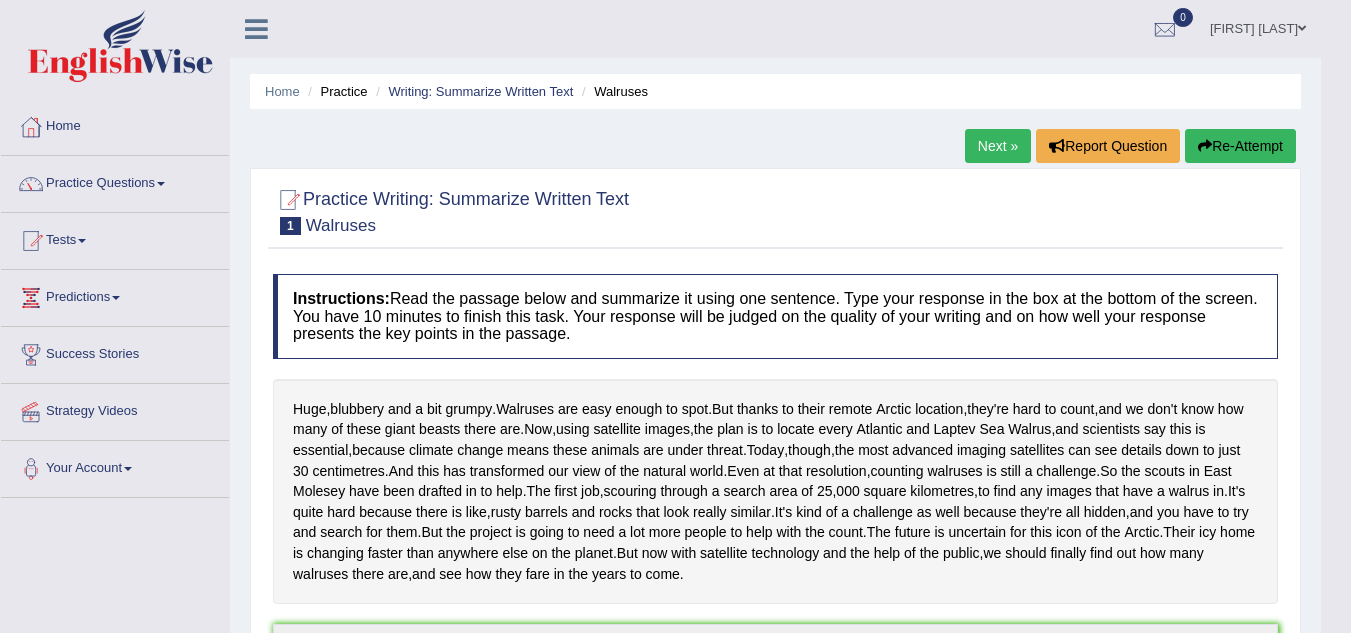 click at bounding box center [1205, 146] 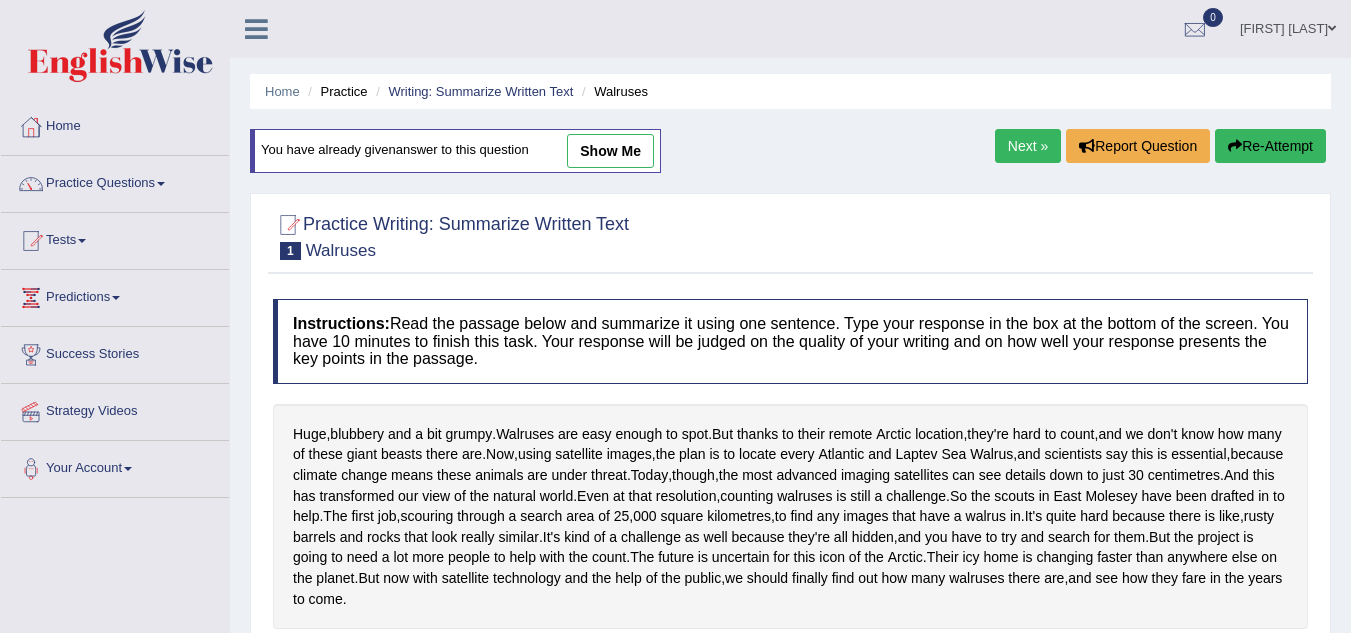 scroll, scrollTop: 0, scrollLeft: 0, axis: both 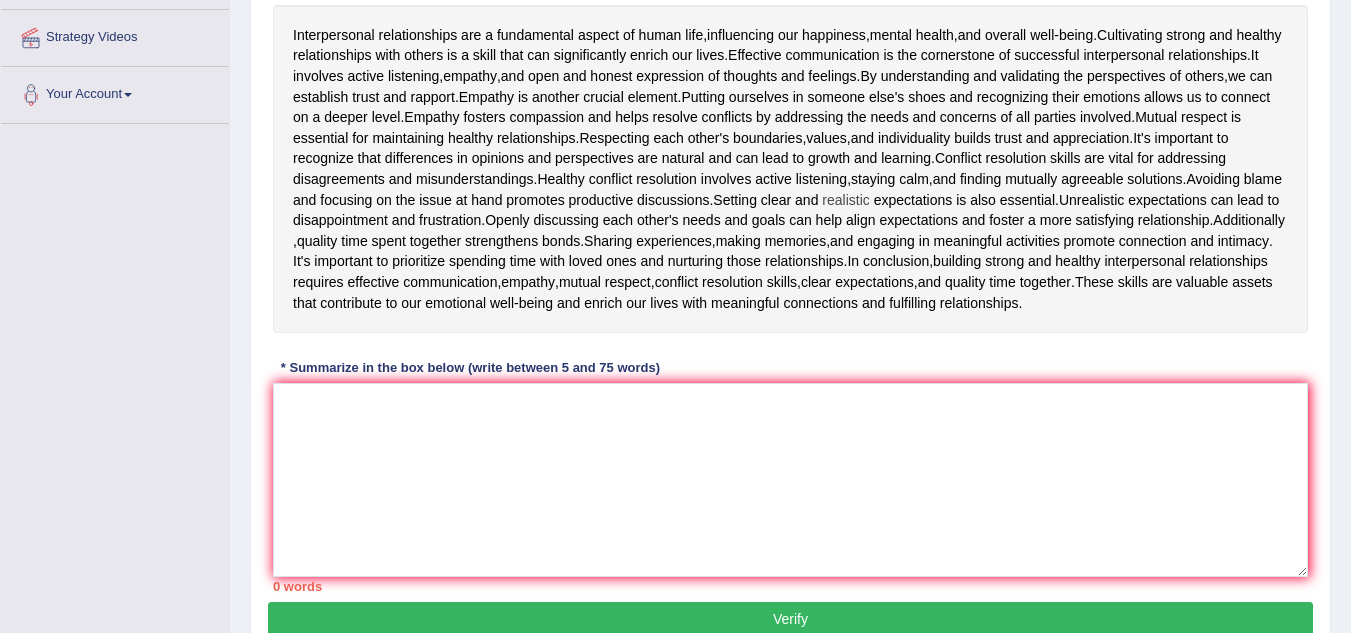 click on "realistic" at bounding box center (845, 200) 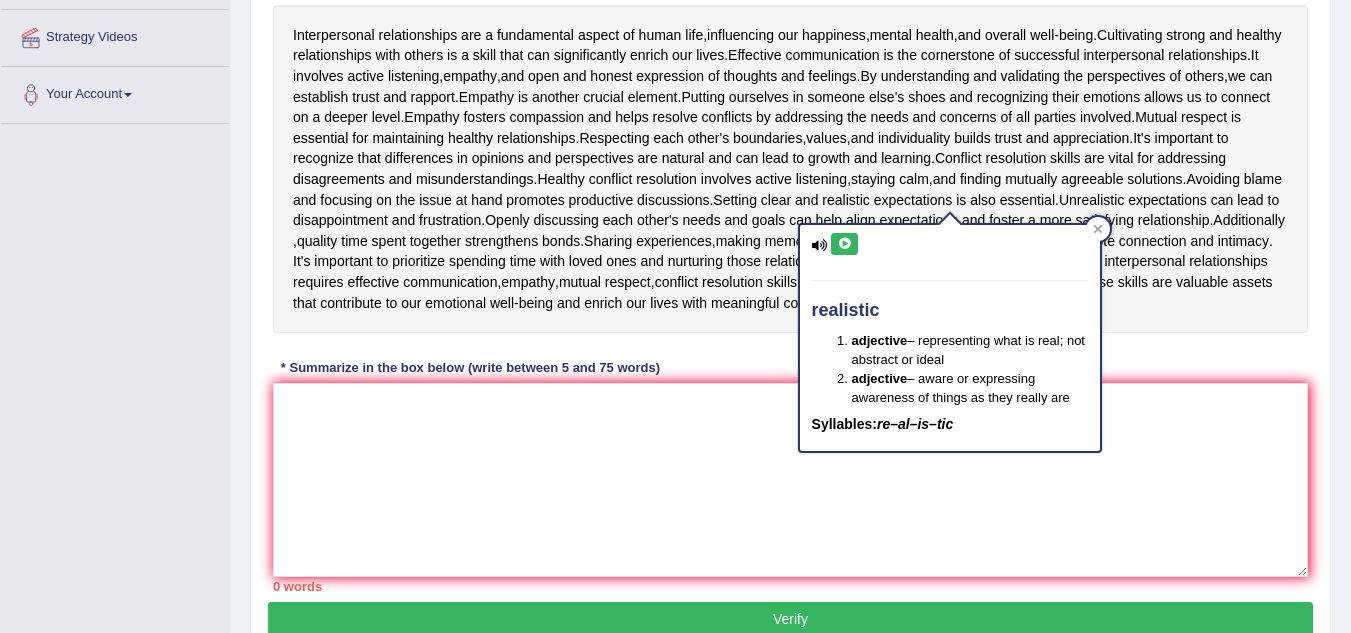 click at bounding box center (844, 244) 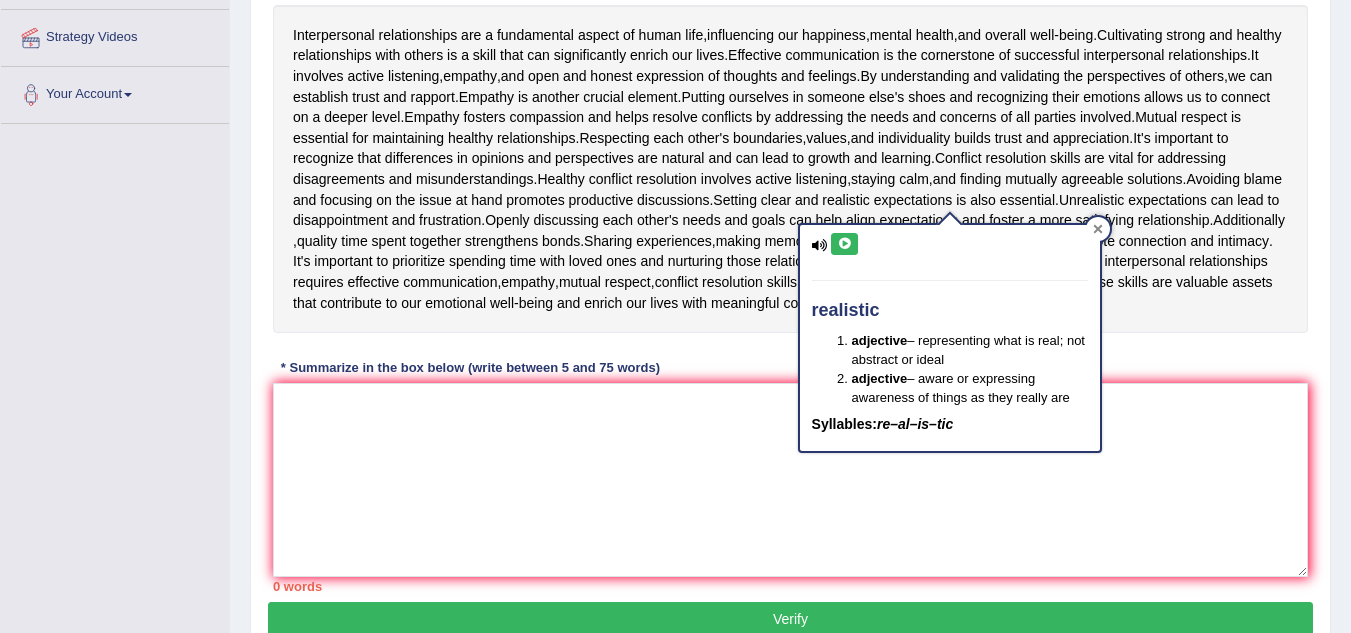click at bounding box center (1098, 229) 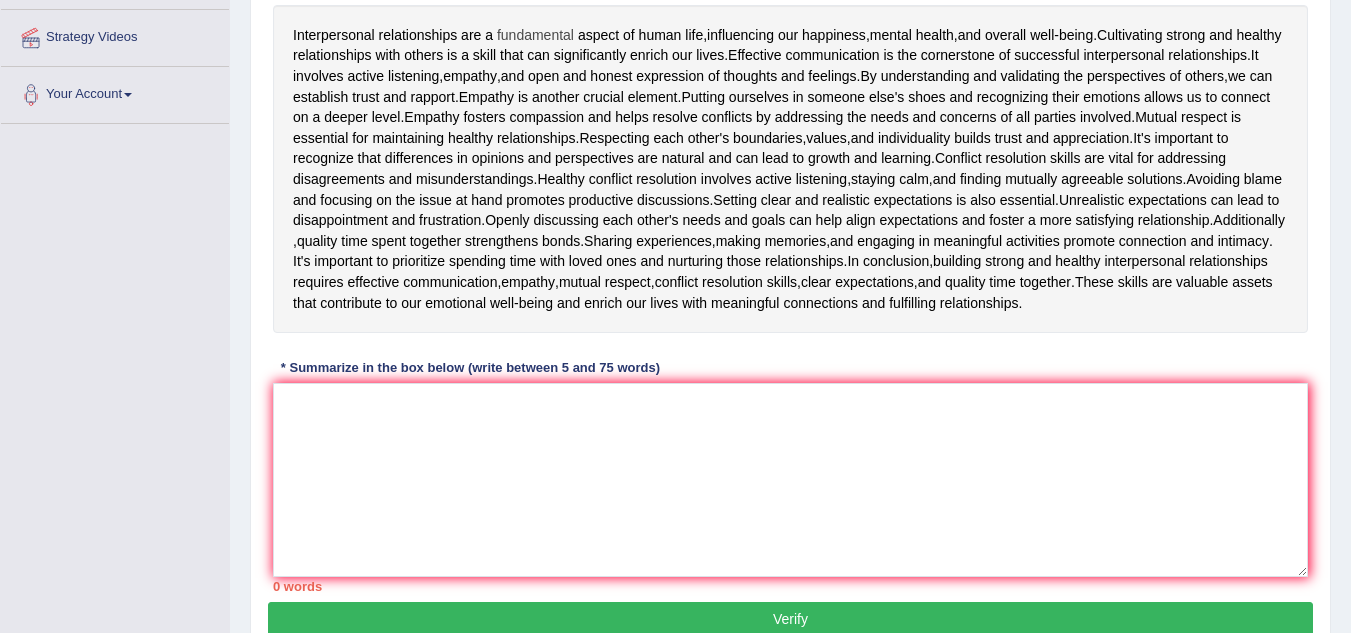 click on "fundamental" at bounding box center [535, 35] 